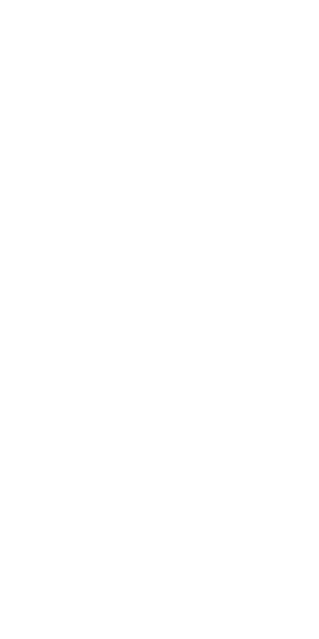 scroll, scrollTop: 0, scrollLeft: 0, axis: both 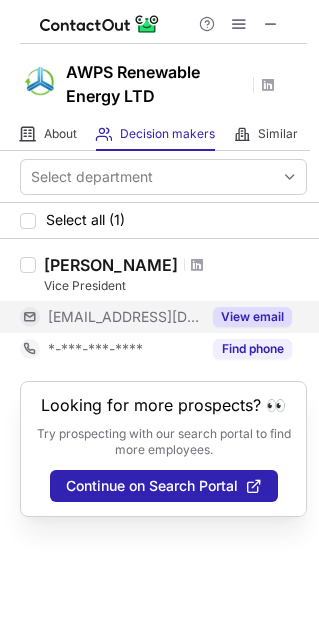 click on "View email" at bounding box center (252, 317) 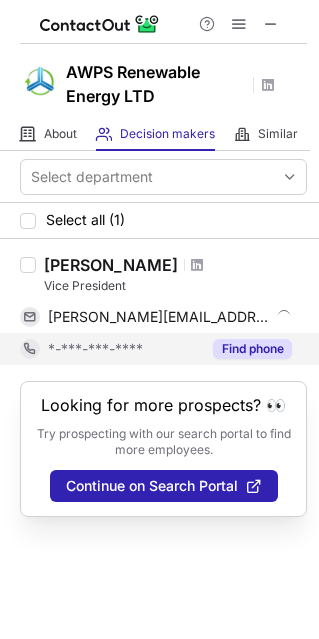 click on "Find phone" at bounding box center (252, 349) 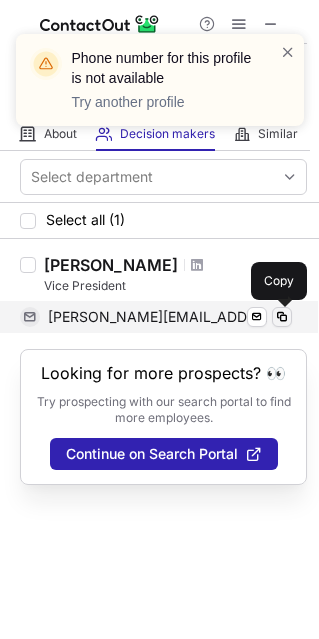 click at bounding box center (282, 317) 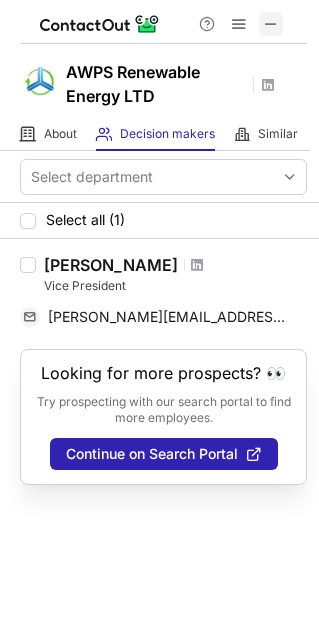 click at bounding box center [271, 24] 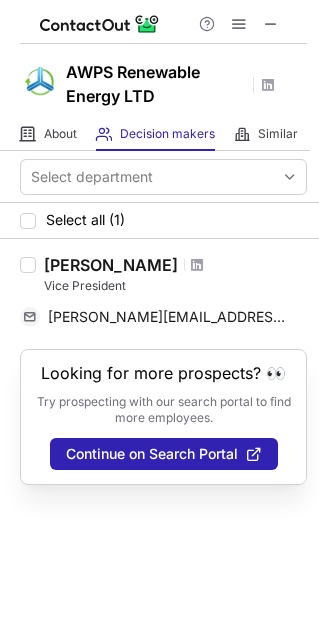 click on "Looking for more prospects? 👀" at bounding box center [163, 373] 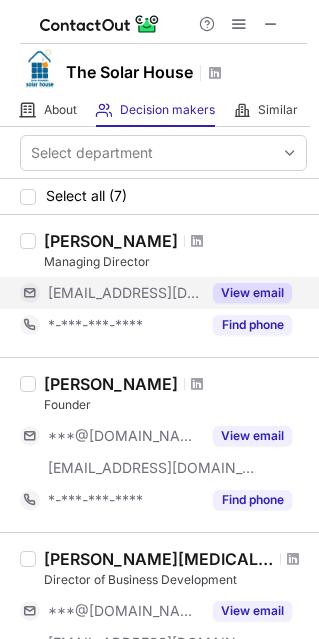 click on "View email" at bounding box center [252, 293] 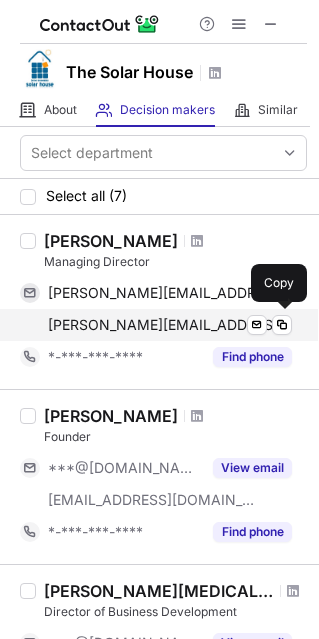 scroll, scrollTop: 0, scrollLeft: 0, axis: both 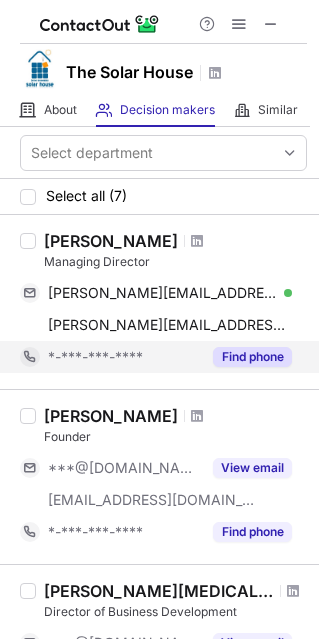click on "Find phone" at bounding box center (252, 357) 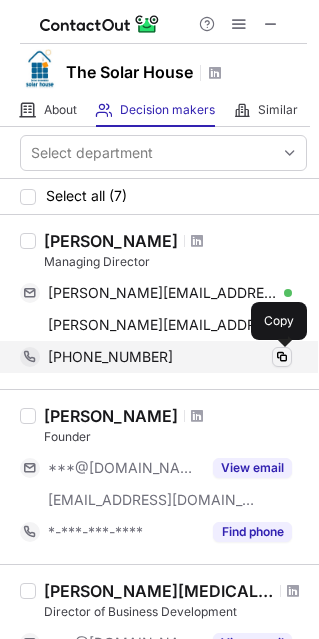 click at bounding box center (282, 357) 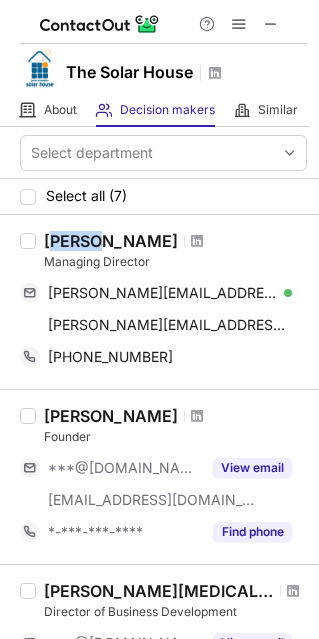drag, startPoint x: 51, startPoint y: 242, endPoint x: 102, endPoint y: 247, distance: 51.24451 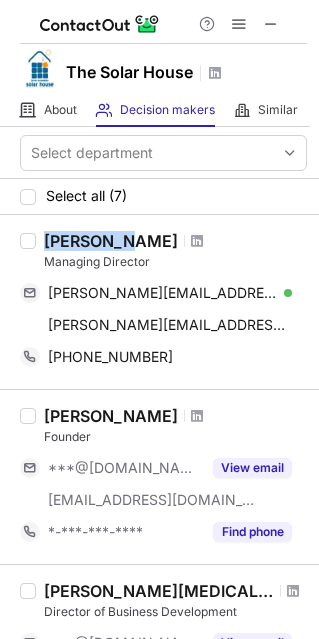 drag, startPoint x: 47, startPoint y: 242, endPoint x: 125, endPoint y: 238, distance: 78.10249 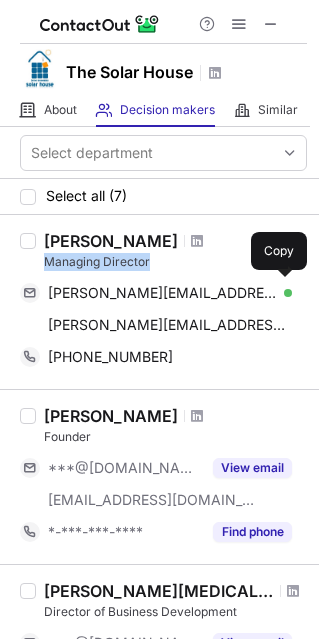 drag, startPoint x: 172, startPoint y: 259, endPoint x: 75, endPoint y: 228, distance: 101.8332 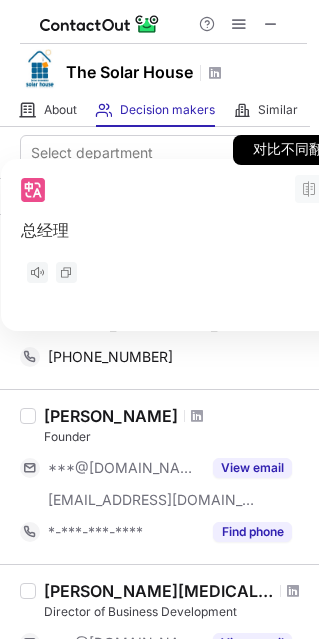 click 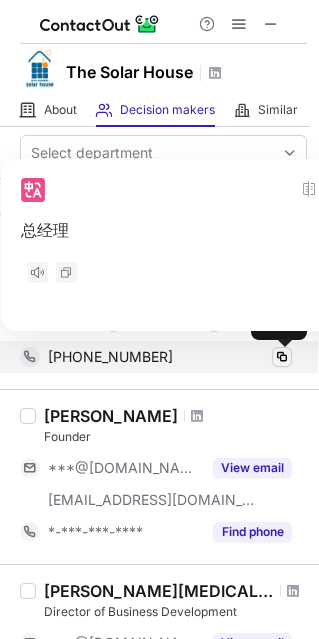 click at bounding box center [282, 357] 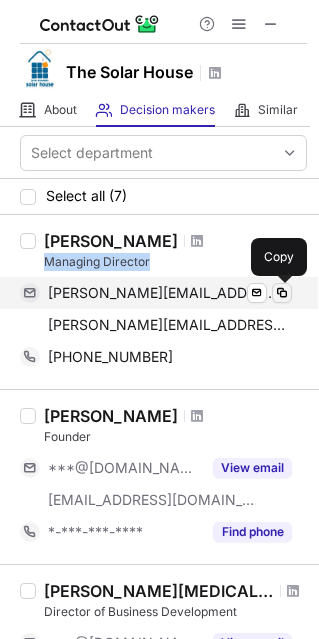 click at bounding box center [282, 293] 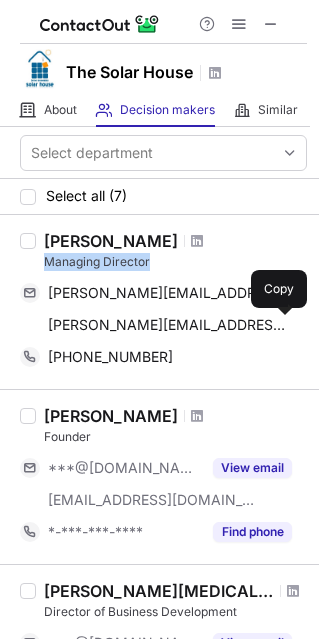 drag, startPoint x: 283, startPoint y: 323, endPoint x: 313, endPoint y: 320, distance: 30.149628 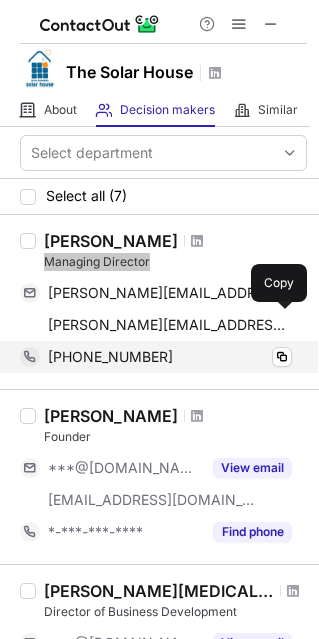 scroll, scrollTop: 200, scrollLeft: 0, axis: vertical 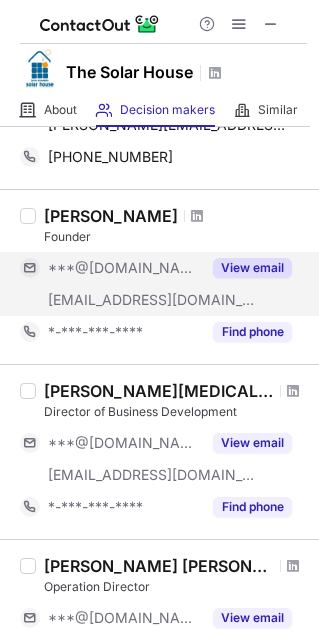 click on "View email" at bounding box center [252, 268] 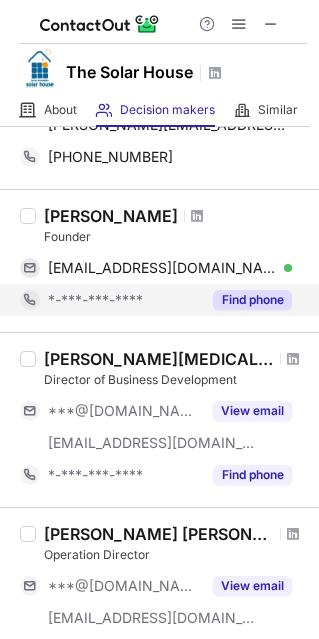 click on "Find phone" at bounding box center [252, 300] 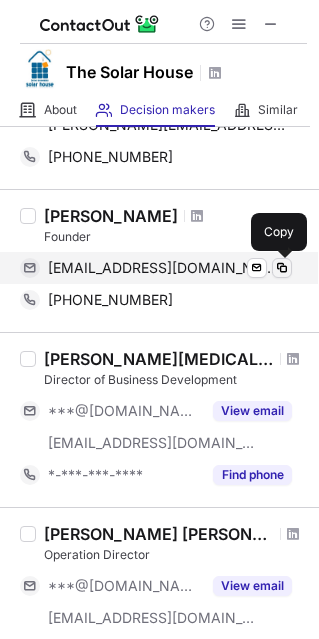 click at bounding box center [282, 268] 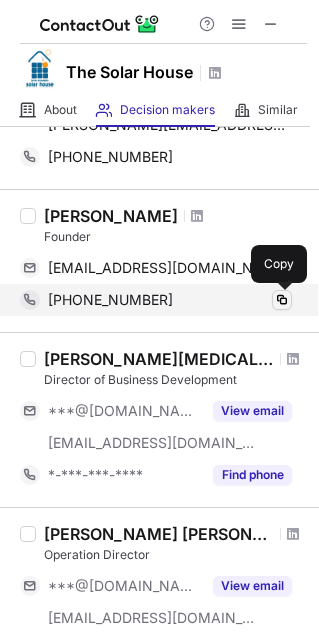 click at bounding box center [282, 300] 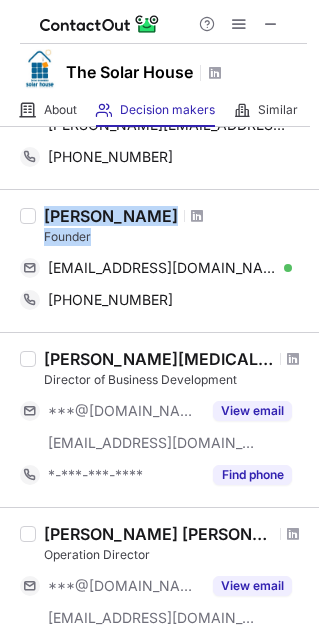 drag, startPoint x: 99, startPoint y: 236, endPoint x: 32, endPoint y: 240, distance: 67.11929 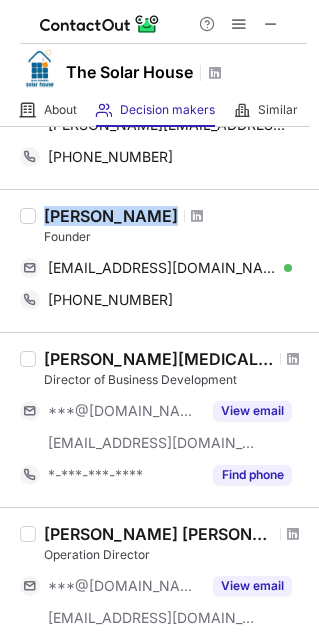 drag, startPoint x: 136, startPoint y: 214, endPoint x: 37, endPoint y: 212, distance: 99.0202 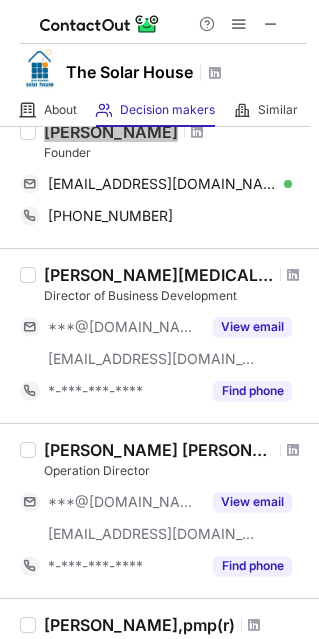 scroll, scrollTop: 400, scrollLeft: 0, axis: vertical 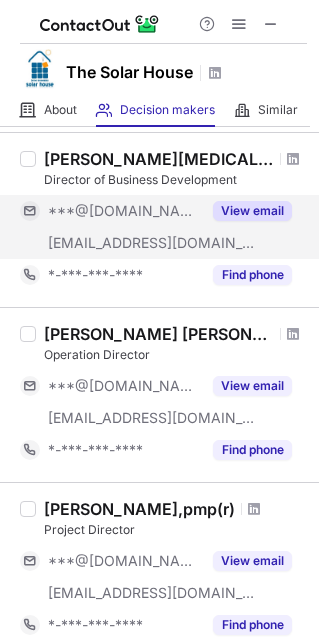click on "View email" at bounding box center (252, 211) 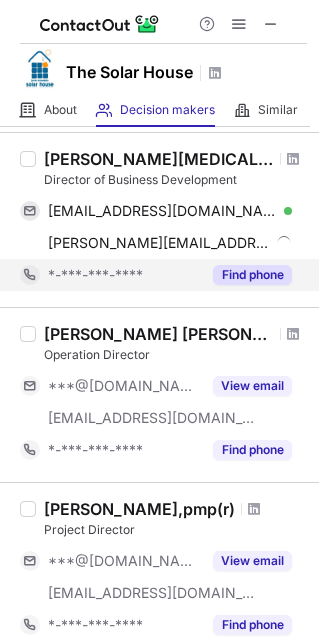 click on "Find phone" at bounding box center (252, 275) 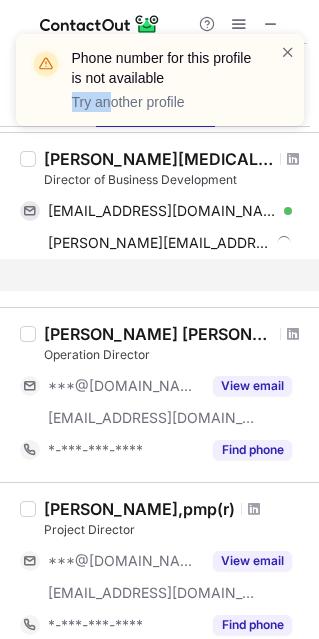 drag, startPoint x: 45, startPoint y: 155, endPoint x: 108, endPoint y: 156, distance: 63.007935 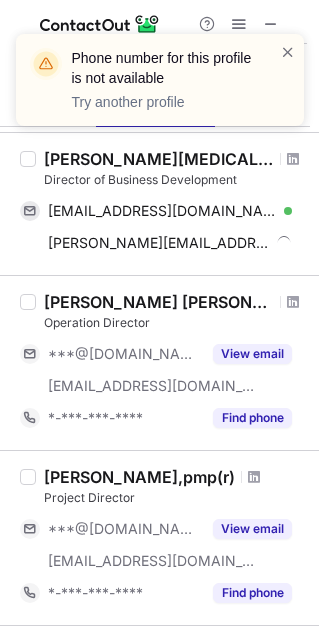 click on "Phone number for this profile is not available Try another profile" at bounding box center [160, 88] 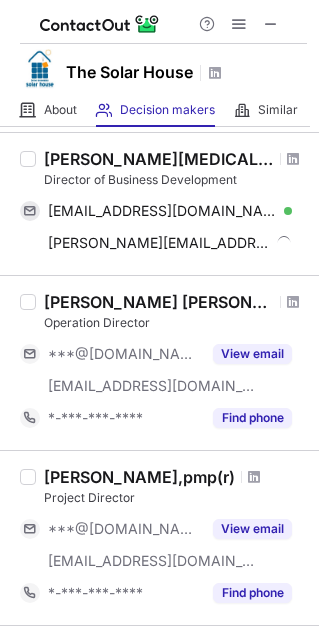 drag, startPoint x: 151, startPoint y: 152, endPoint x: 60, endPoint y: 156, distance: 91.08787 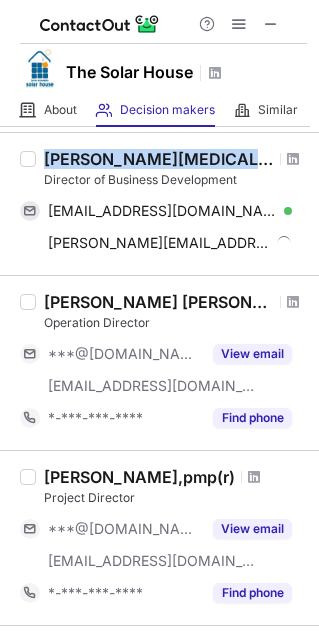 drag, startPoint x: 43, startPoint y: 160, endPoint x: 296, endPoint y: 158, distance: 253.0079 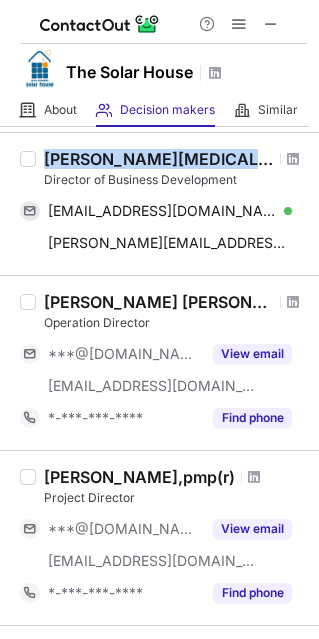 copy on "[PERSON_NAME][MEDICAL_DATA]" 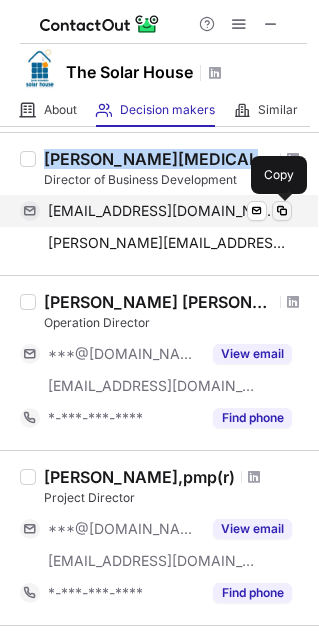 click at bounding box center (282, 211) 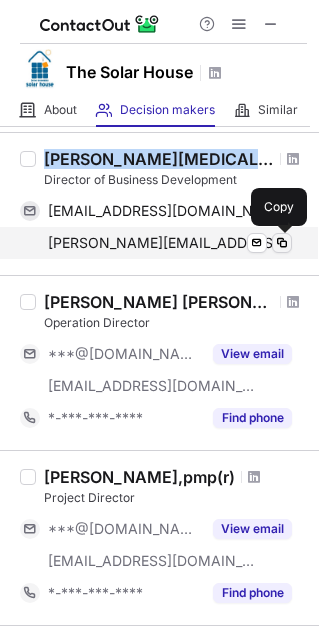 click at bounding box center (282, 243) 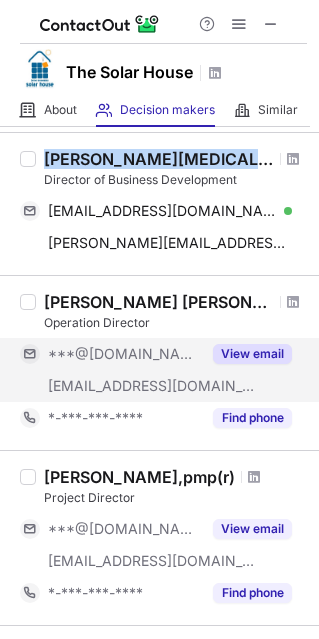 click on "View email" at bounding box center [252, 354] 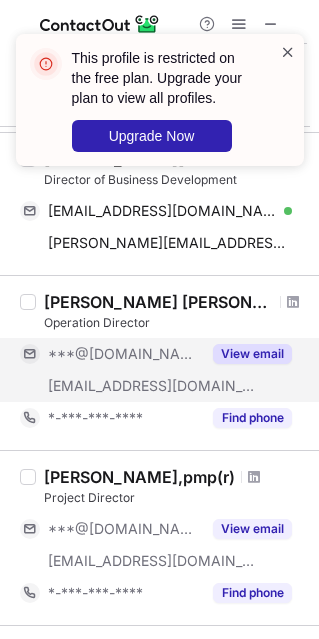 click at bounding box center [288, 52] 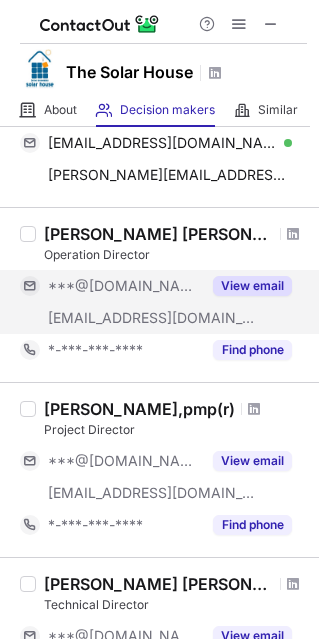 scroll, scrollTop: 500, scrollLeft: 0, axis: vertical 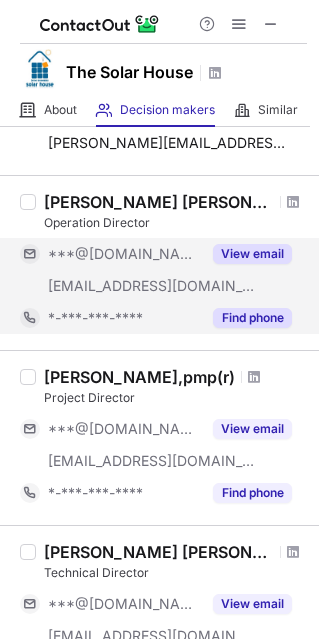 click on "Find phone" at bounding box center [246, 318] 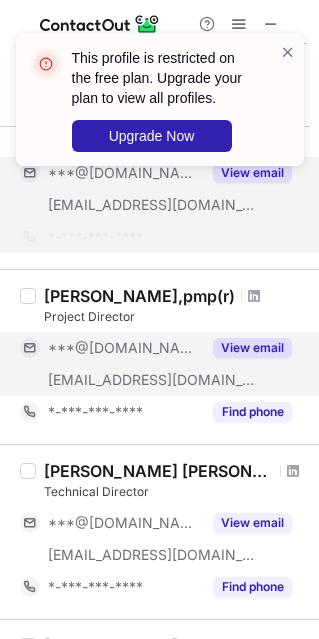 scroll, scrollTop: 600, scrollLeft: 0, axis: vertical 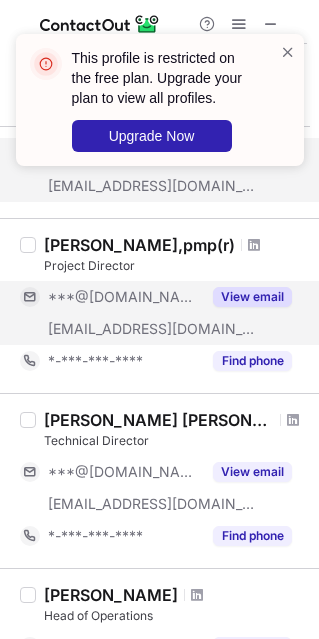 click on "***@[DOMAIN_NAME] [EMAIL_ADDRESS][DOMAIN_NAME] View email" at bounding box center [163, 313] 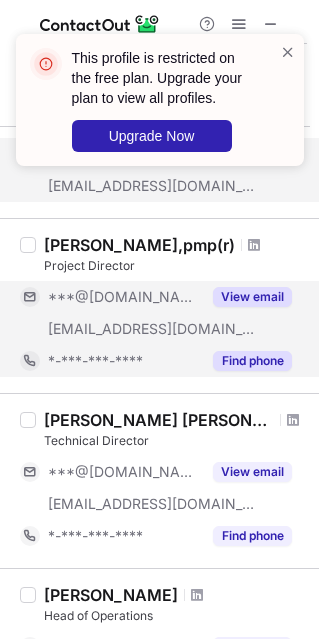 click on "Find phone" at bounding box center (252, 361) 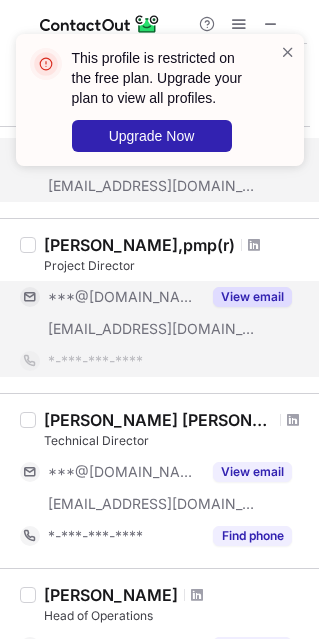 click on "View email" at bounding box center (246, 297) 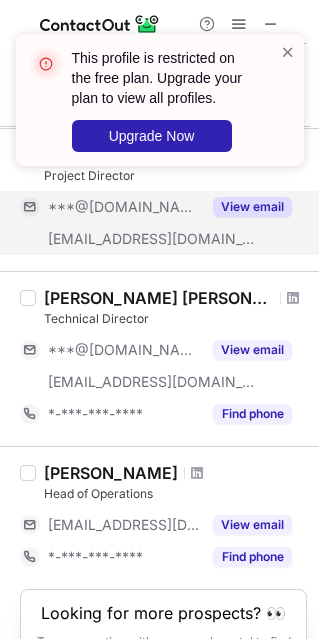 scroll, scrollTop: 700, scrollLeft: 0, axis: vertical 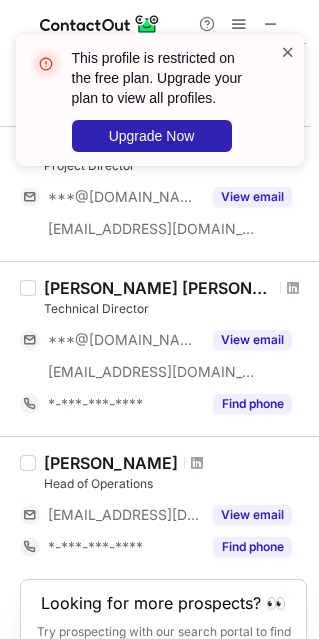 click at bounding box center [288, 52] 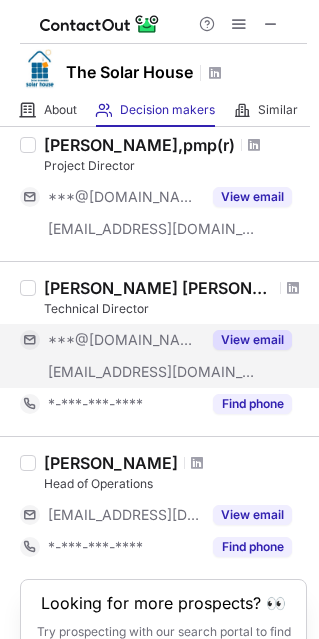click on "View email" at bounding box center [246, 340] 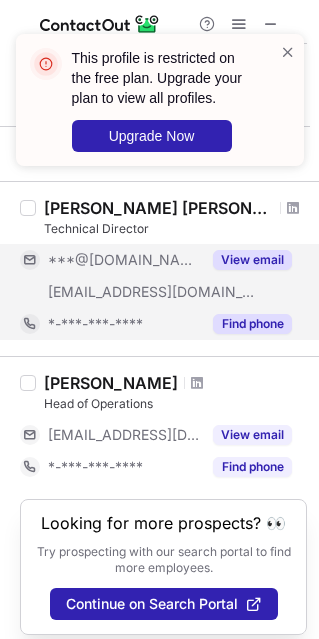 scroll, scrollTop: 789, scrollLeft: 0, axis: vertical 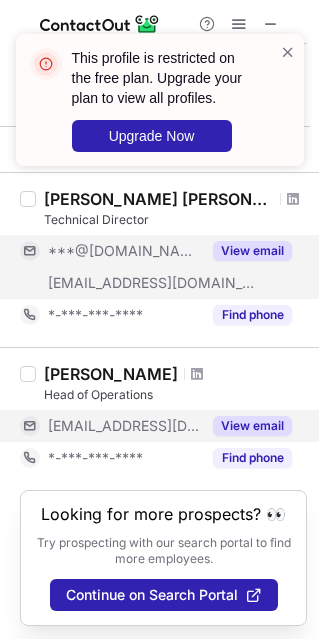 click on "View email" at bounding box center (252, 426) 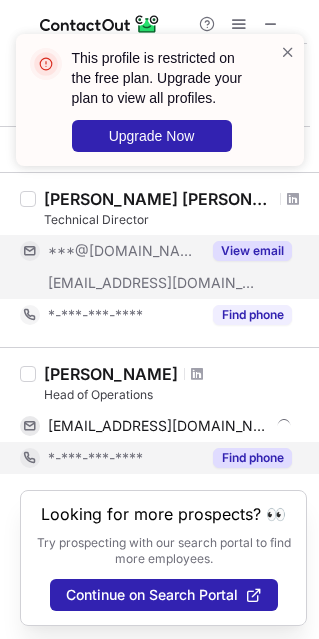 click on "Find phone" at bounding box center [252, 458] 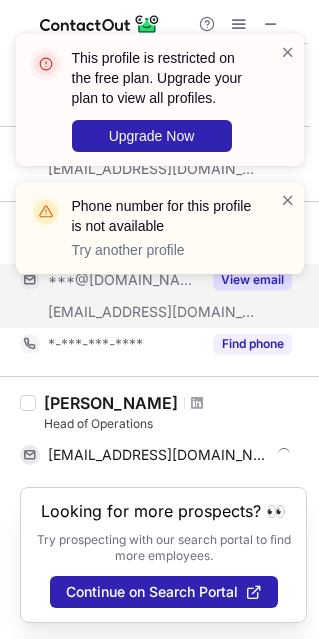 scroll, scrollTop: 757, scrollLeft: 0, axis: vertical 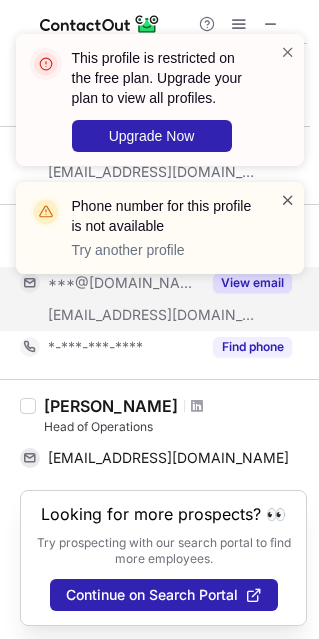 click at bounding box center (288, 200) 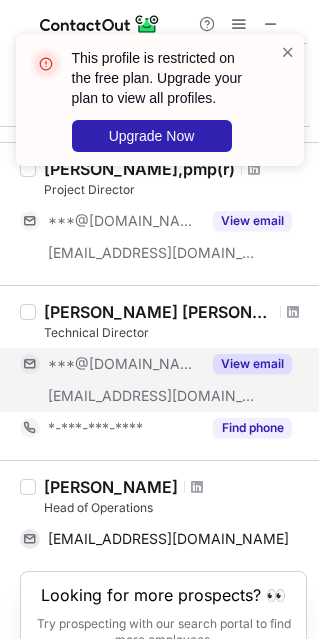 scroll, scrollTop: 357, scrollLeft: 0, axis: vertical 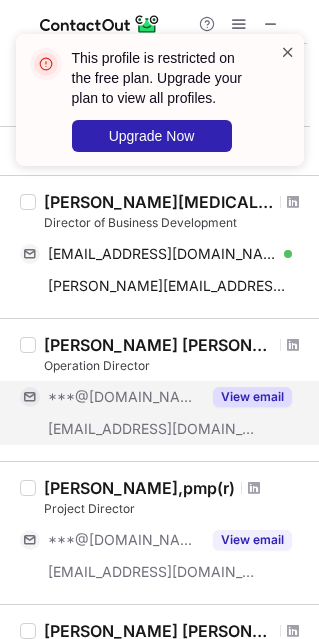 click at bounding box center (288, 52) 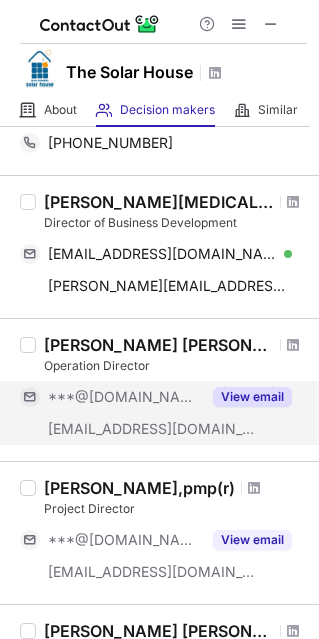click on "This profile is restricted on the free plan. Upgrade your plan to view all profiles. Upgrade Now" at bounding box center (160, 108) 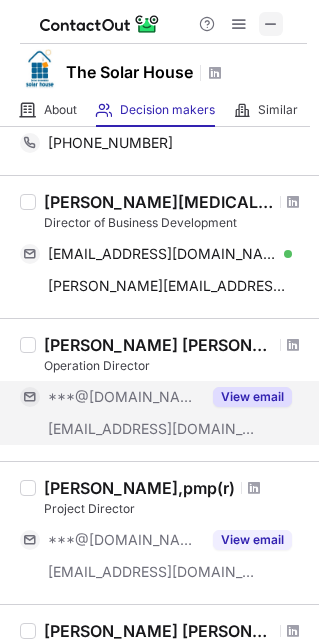 click at bounding box center (271, 24) 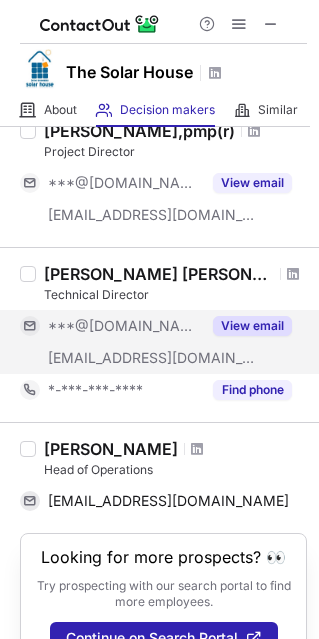 scroll, scrollTop: 757, scrollLeft: 0, axis: vertical 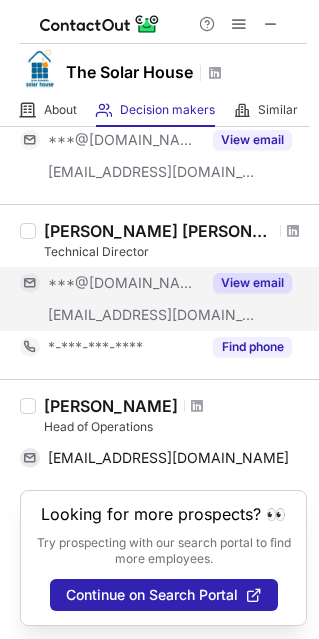 click on "View email" at bounding box center [252, 283] 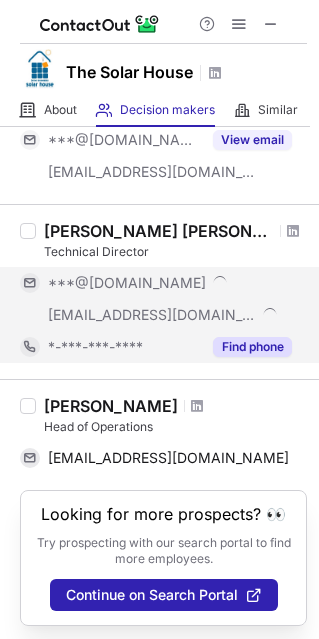 click on "Find phone" at bounding box center [252, 347] 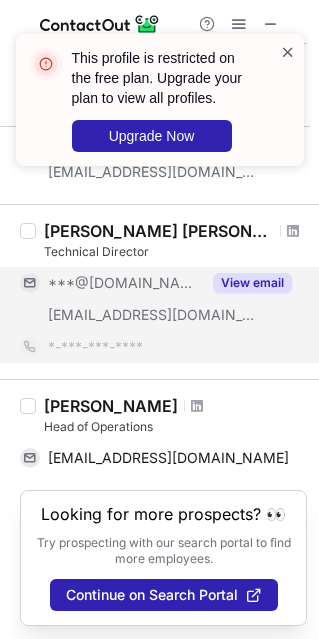 click at bounding box center [288, 52] 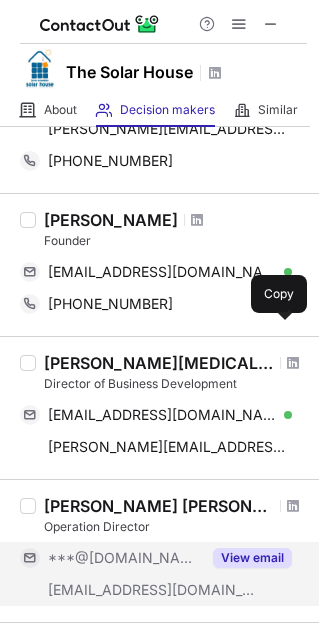 scroll, scrollTop: 225, scrollLeft: 0, axis: vertical 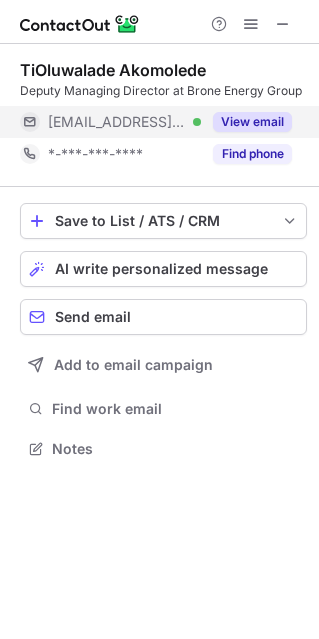 click on "View email" at bounding box center (252, 122) 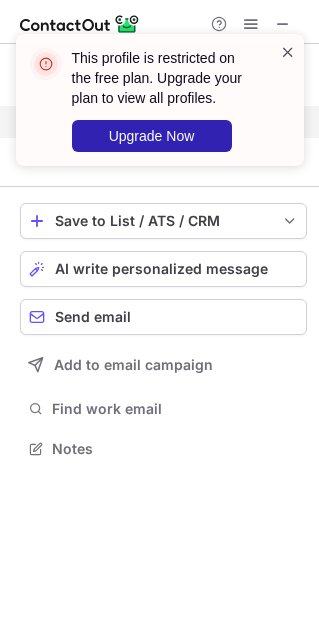 click at bounding box center [288, 52] 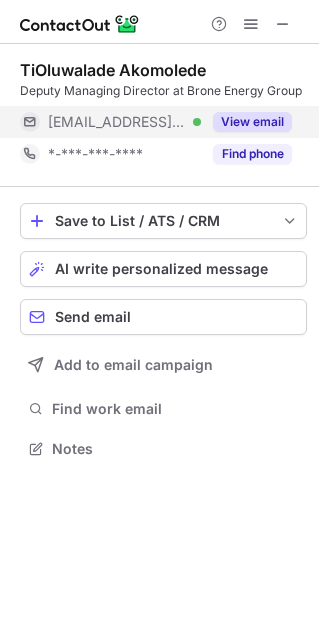 click on "This profile is restricted on the free plan. Upgrade your plan to view all profiles. Upgrade Now TiOluwalade Akomolede Deputy Managing Director at Brone Energy Group ***@brone-survey.com Verified View email *-***-***-**** Find phone Save to List / ATS / CRM List Select Lever Connect Greenhouse Connect Salesforce Connect Hubspot Connect Bullhorn Connect Zapier (100+ Applications) Connect Request a new integration AI write personalized message Send email Add to email campaign Find work email Notes" at bounding box center (159, 319) 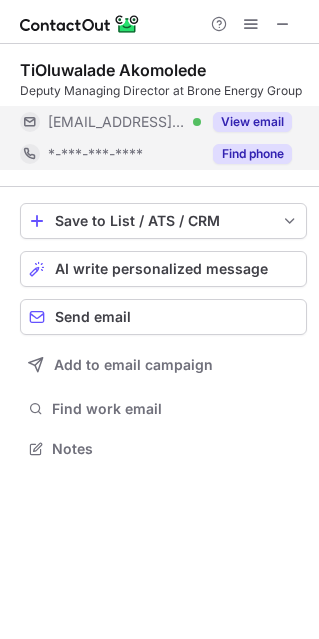 click on "Find phone" at bounding box center [252, 154] 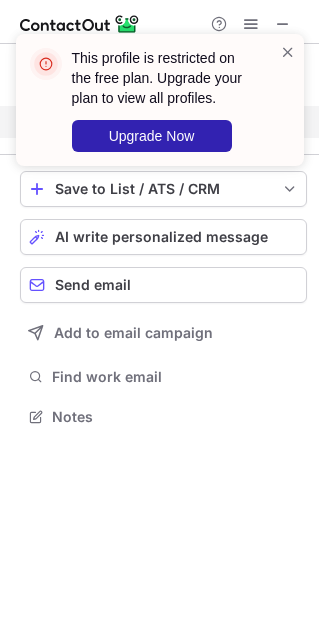 scroll, scrollTop: 402, scrollLeft: 319, axis: both 